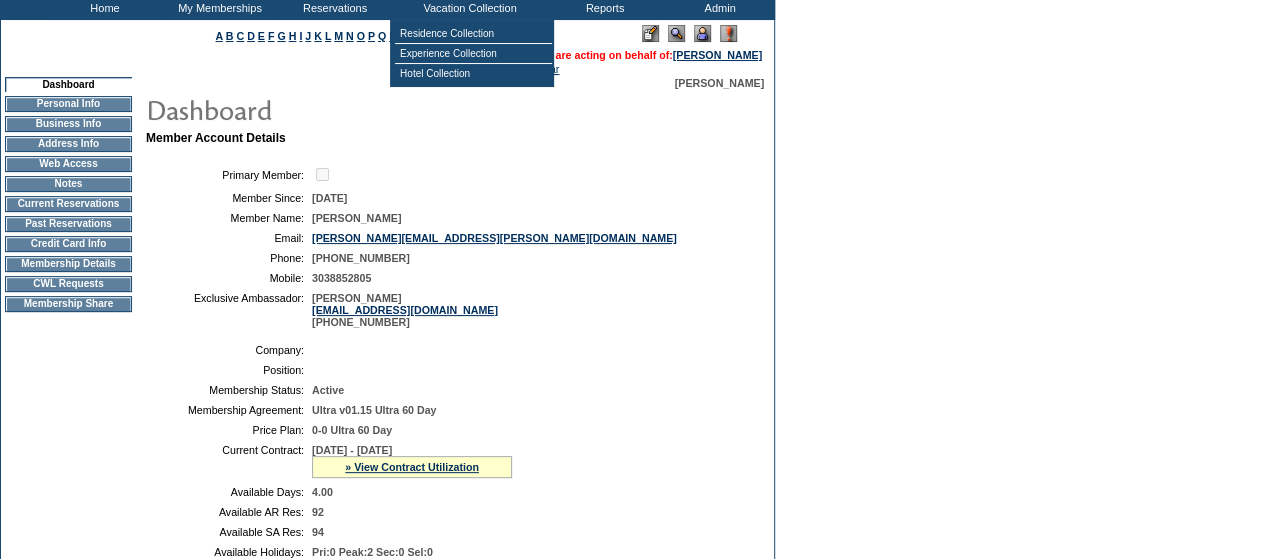 scroll, scrollTop: 116, scrollLeft: 0, axis: vertical 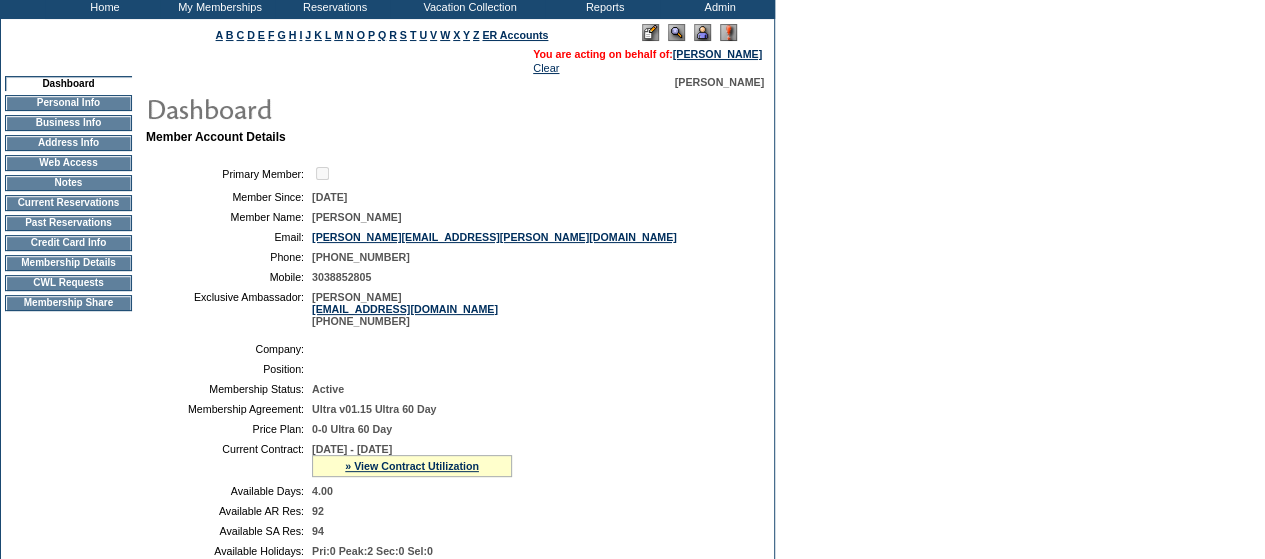 click on "CWL Requests" at bounding box center [68, 283] 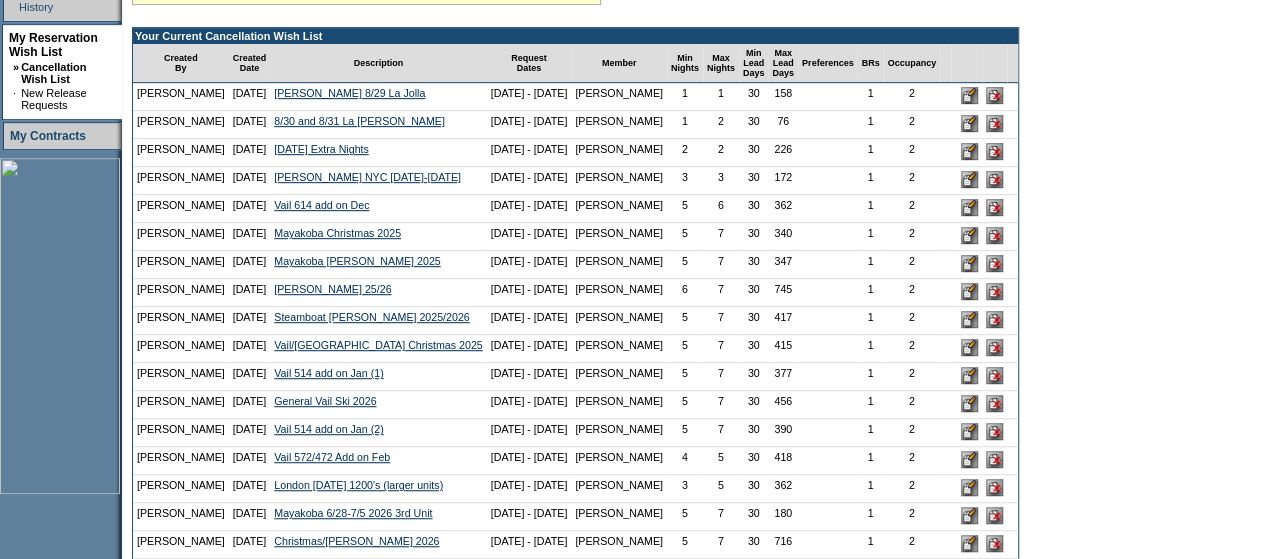 scroll, scrollTop: 461, scrollLeft: 0, axis: vertical 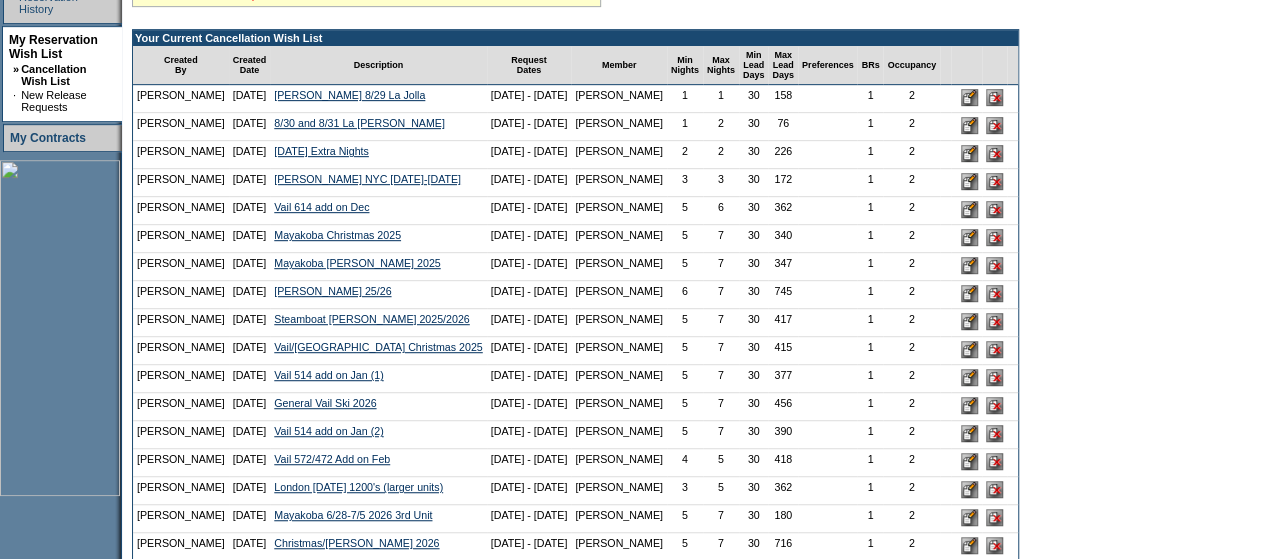 click on "» Click here to add a request" at bounding box center (206, -5) 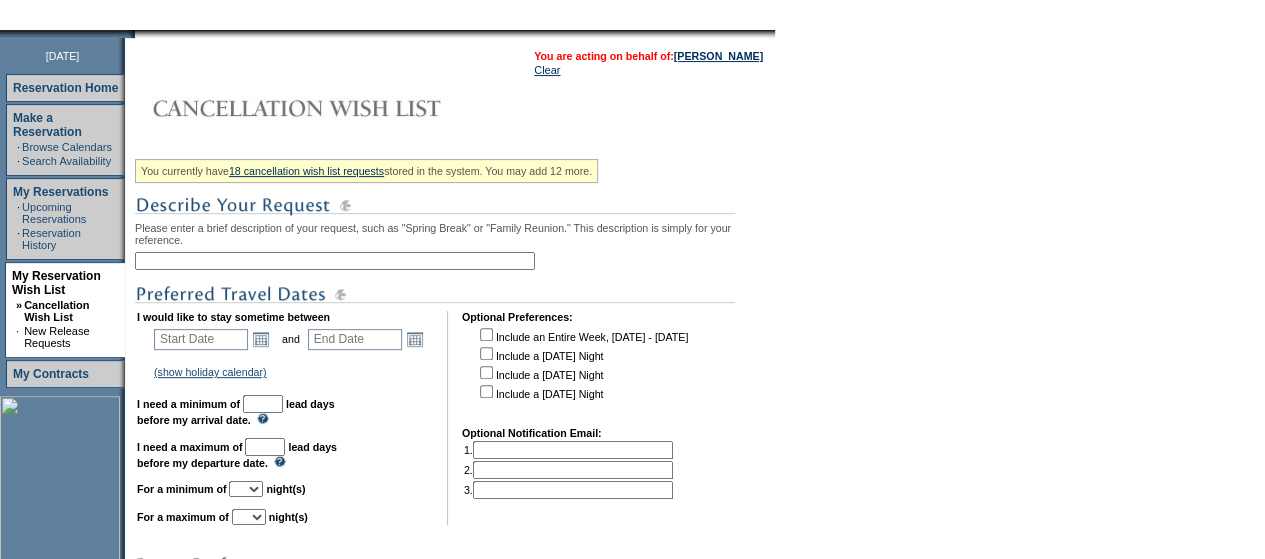 scroll, scrollTop: 226, scrollLeft: 0, axis: vertical 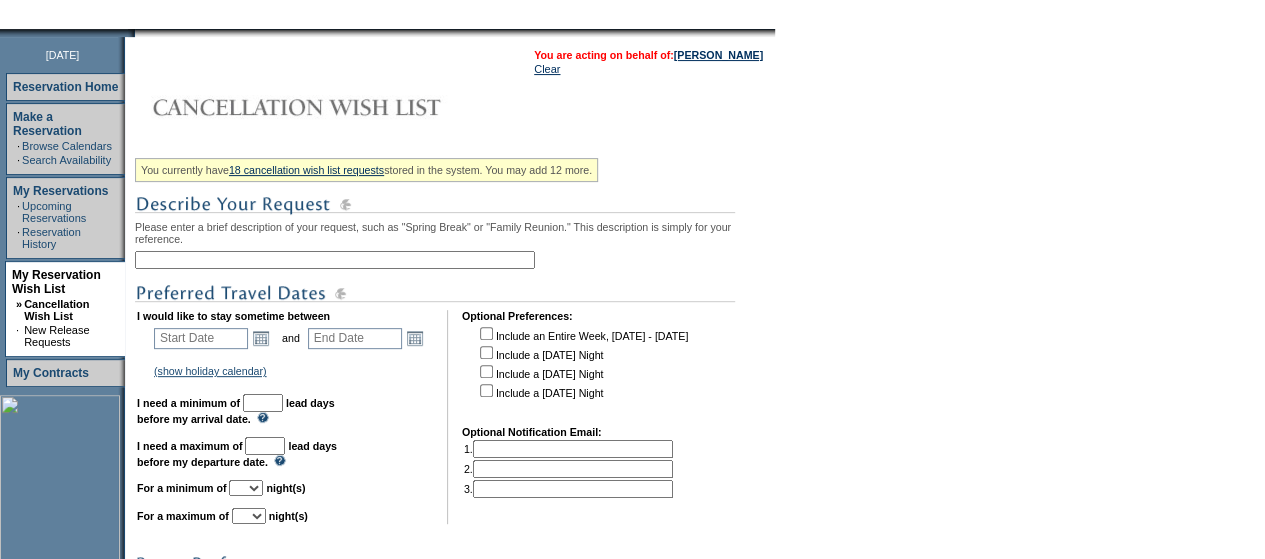 click on "You currently have
18 cancellation wish list requests
stored in the system.
You may add 12 more.
Please enter a brief description of your request, such as "Spring Break" or "Family Reunion." This description is simply for your reference.
<<" at bounding box center [452, 494] 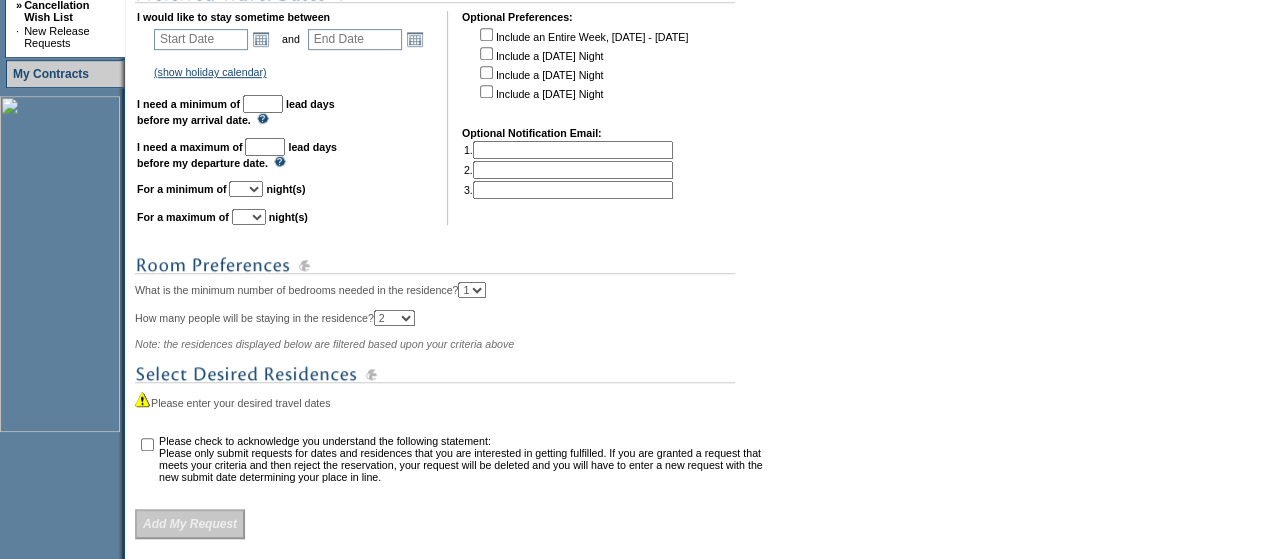 scroll, scrollTop: 526, scrollLeft: 0, axis: vertical 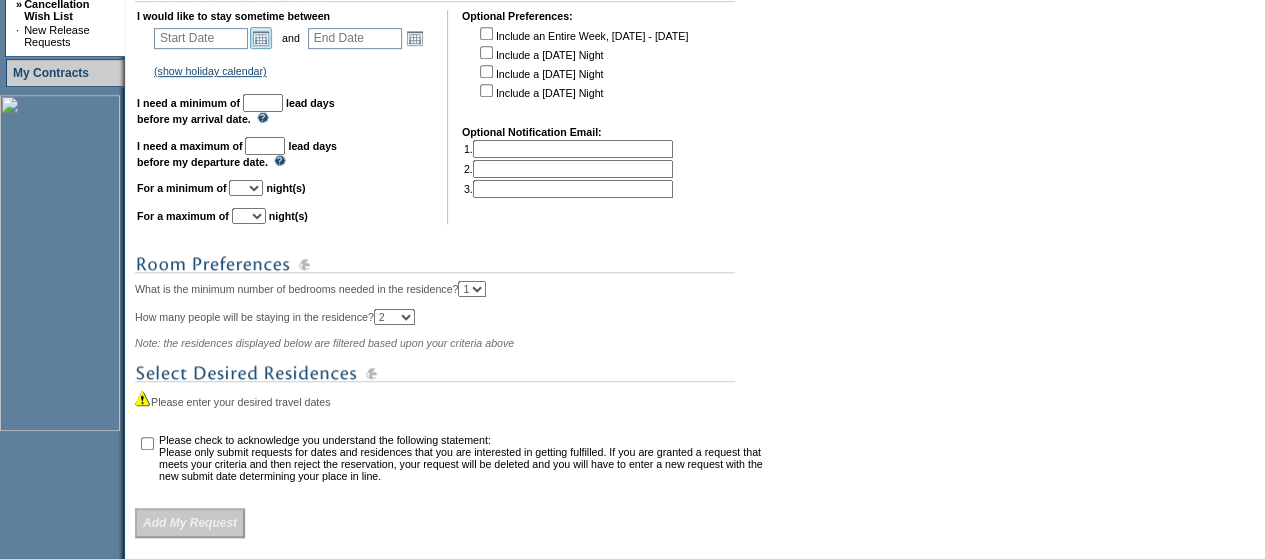 type on "Esperanza 3/15/26 Spring Break" 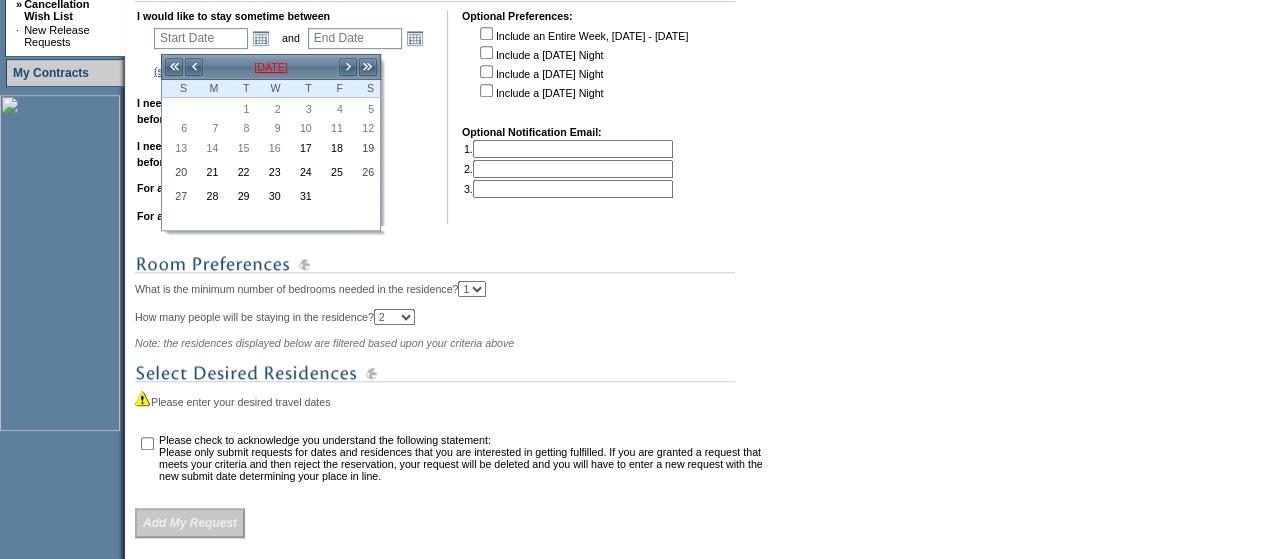 click on "July 2025" at bounding box center (271, 67) 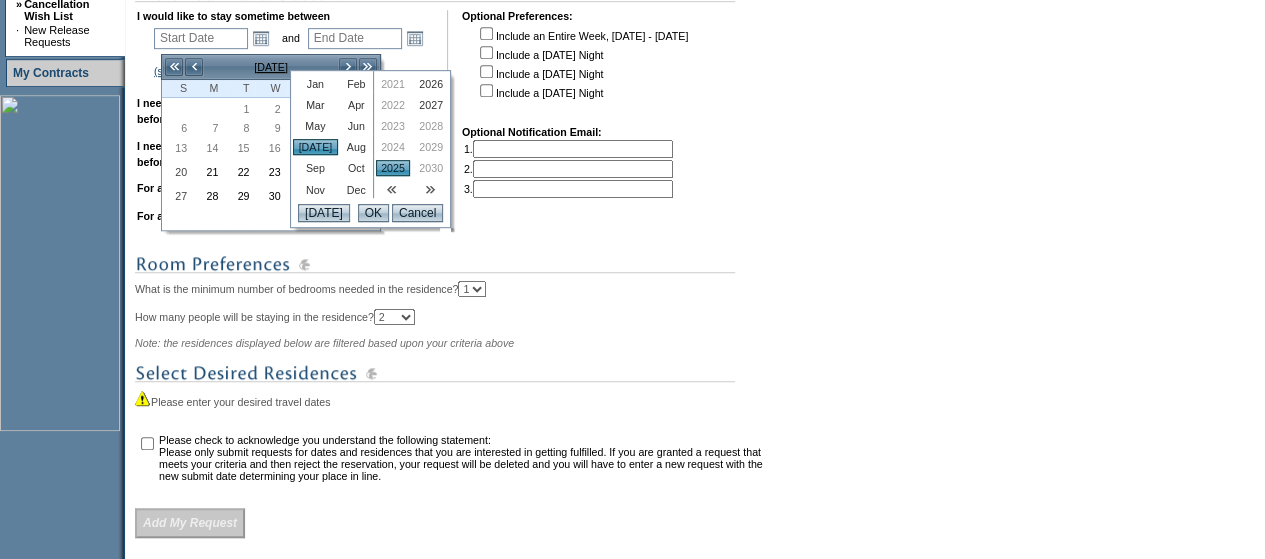click on "2026" at bounding box center [431, 84] 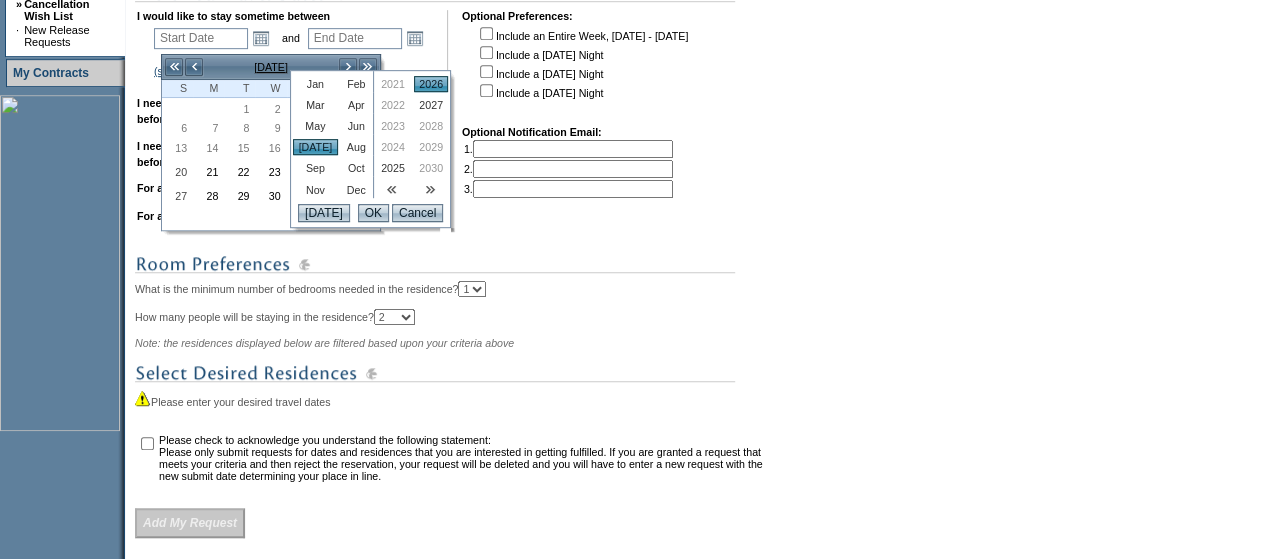 click on "OK" at bounding box center [373, 213] 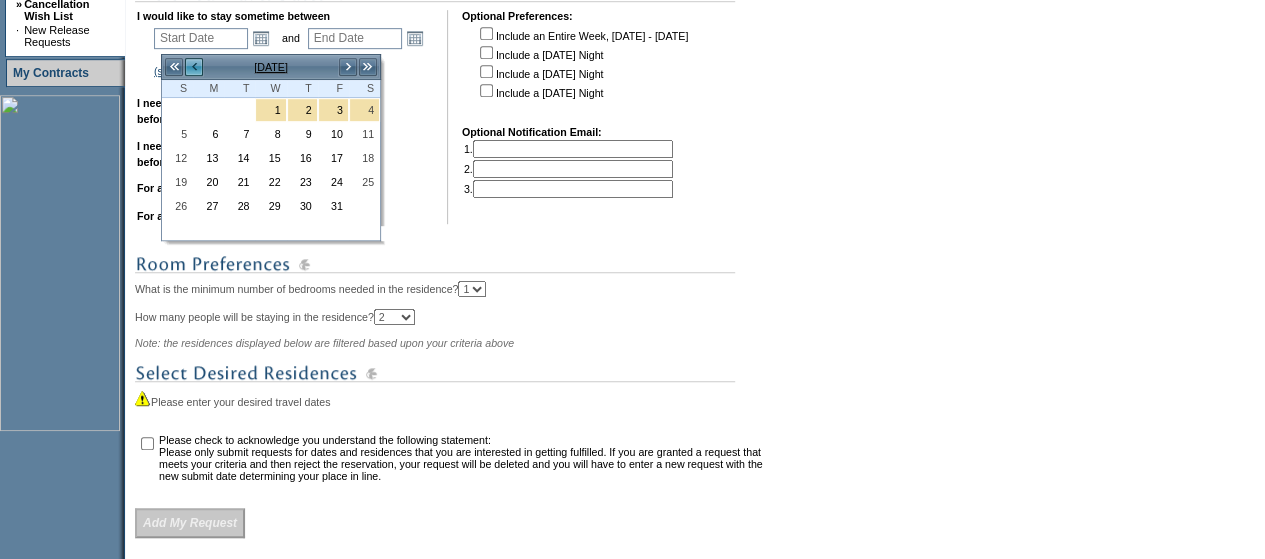 click on "<" at bounding box center (194, 67) 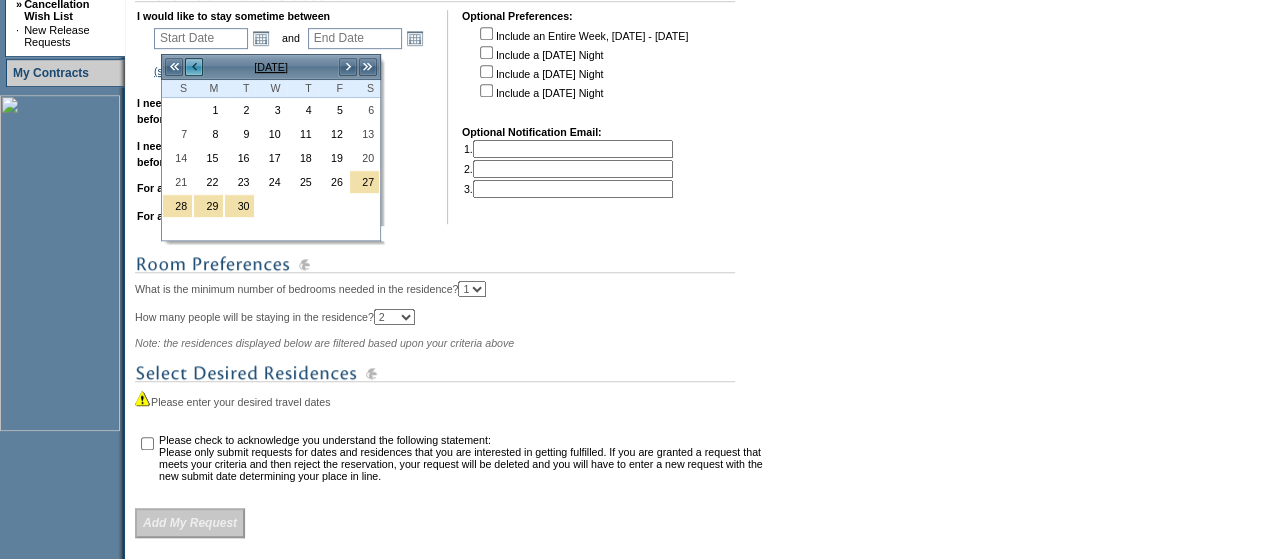 click on "<" at bounding box center [194, 67] 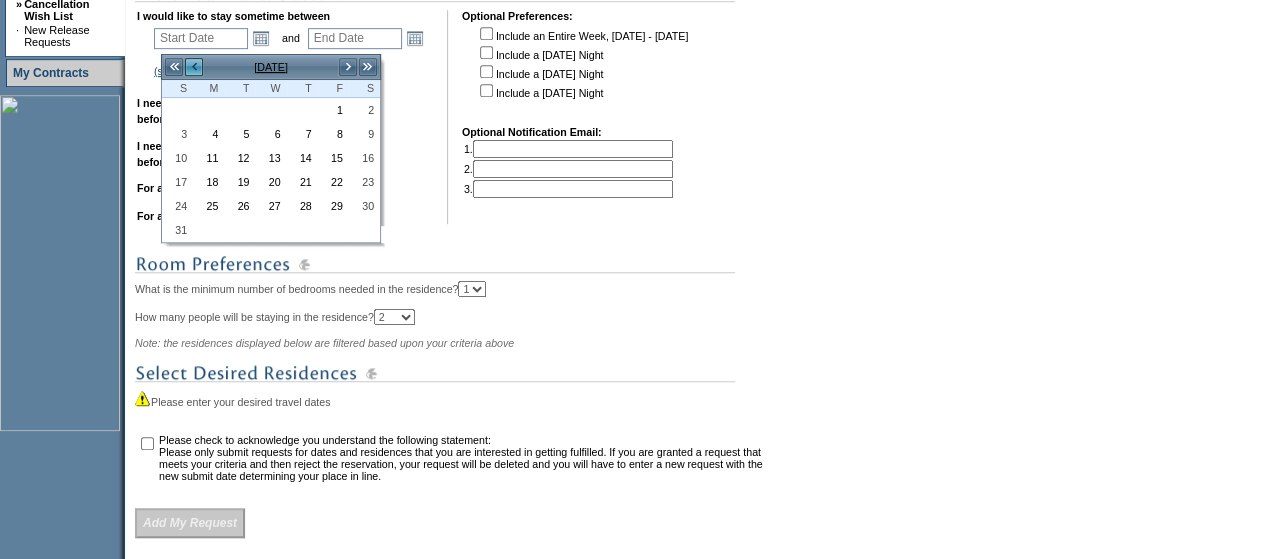 click on "<" at bounding box center (194, 67) 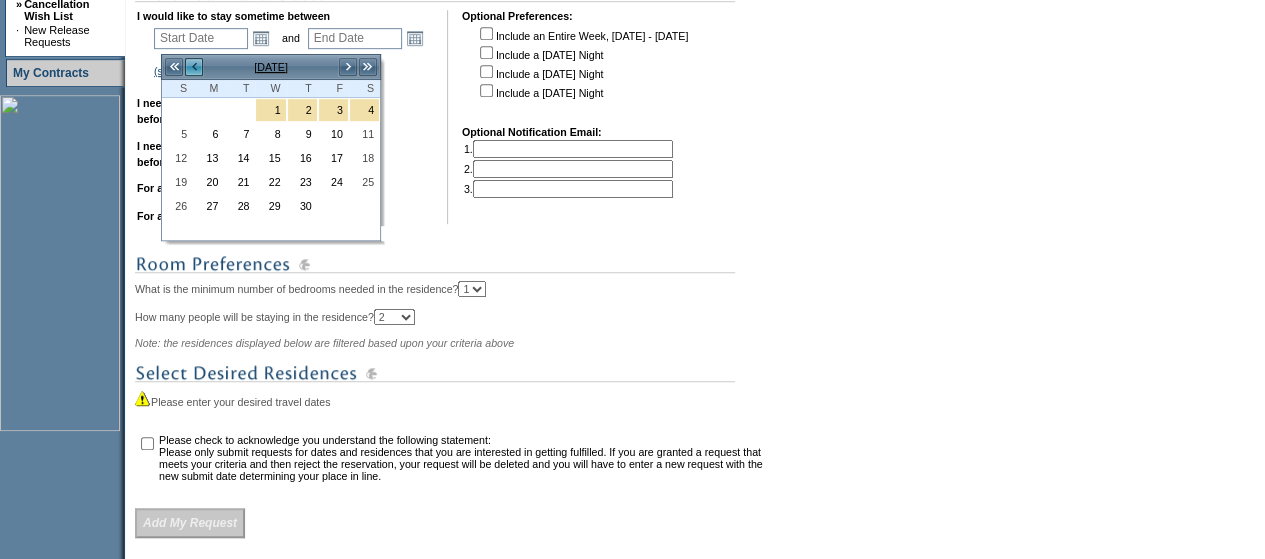 click on "<" at bounding box center [194, 67] 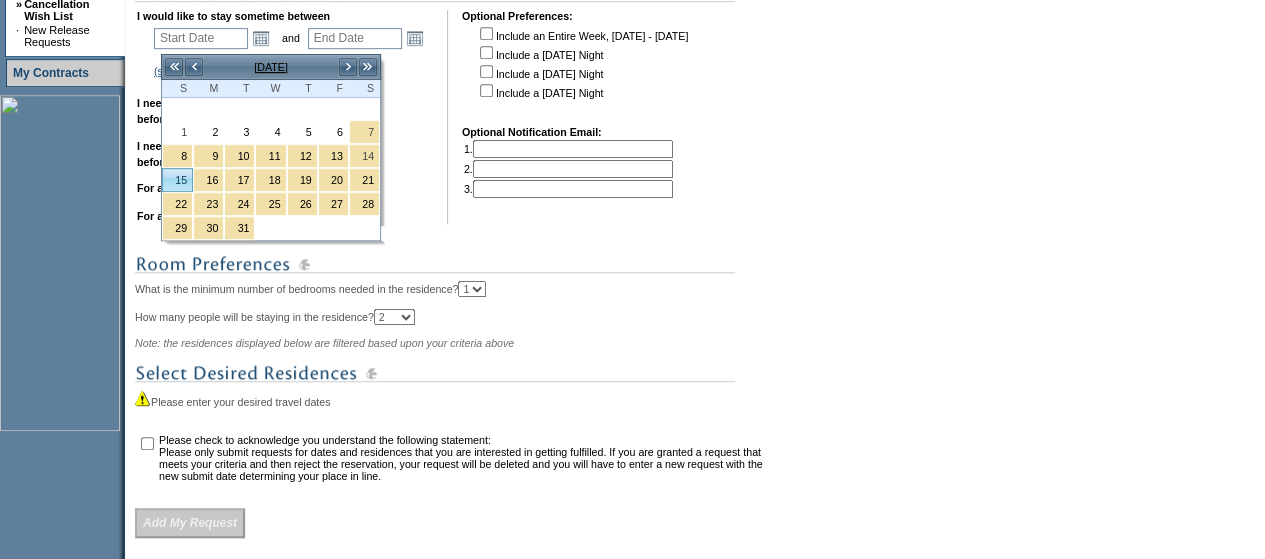 click on "15" at bounding box center (177, 180) 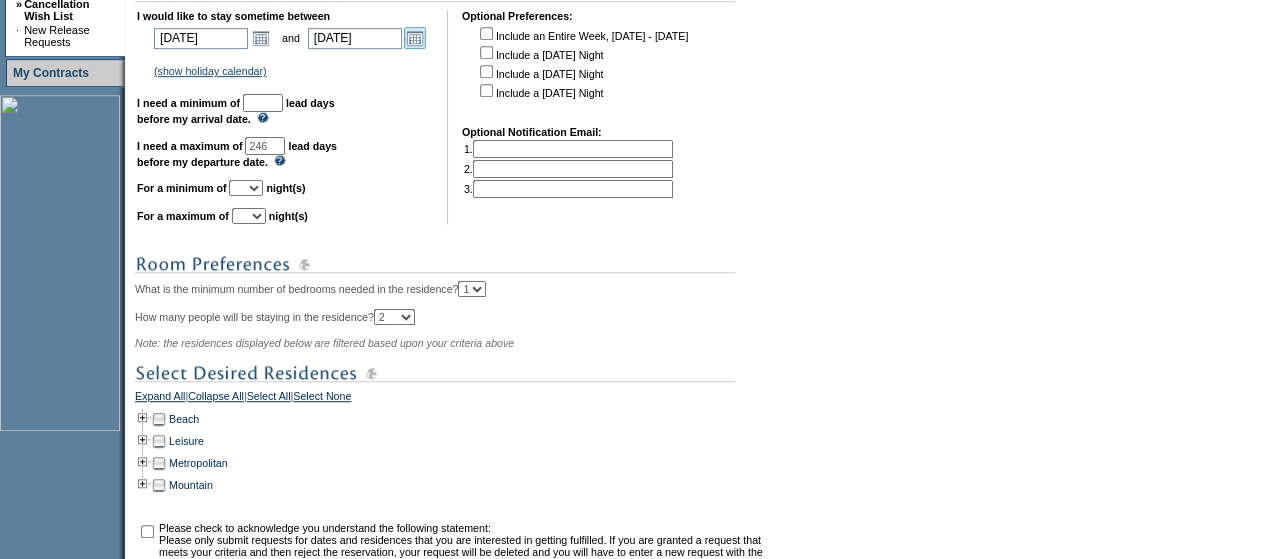 click on "Open the calendar popup." at bounding box center (415, 38) 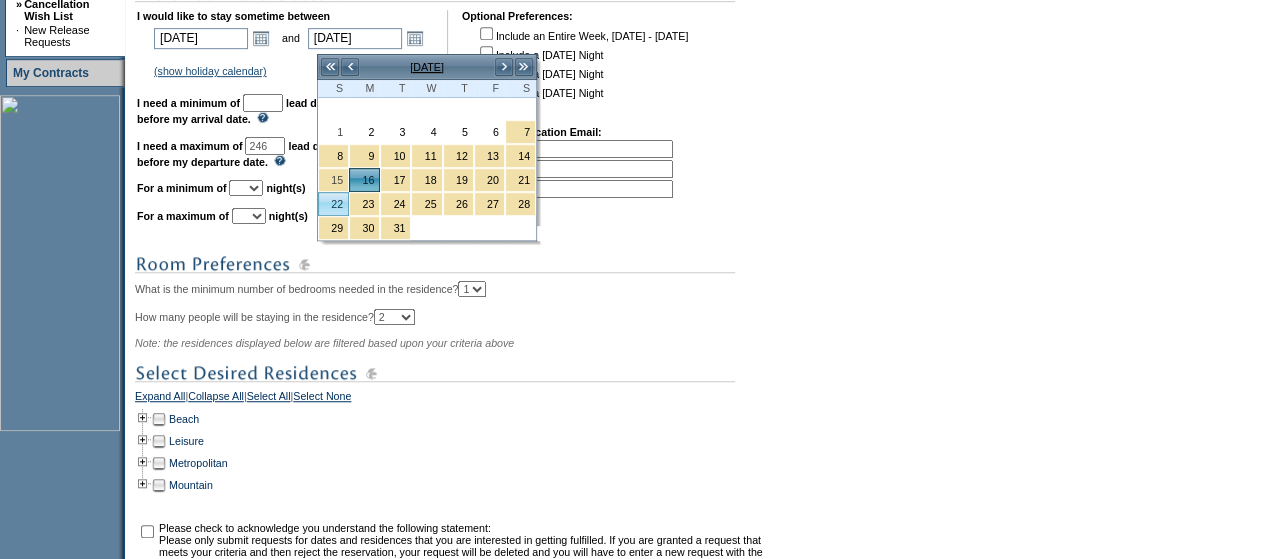 click on "22" at bounding box center (333, 204) 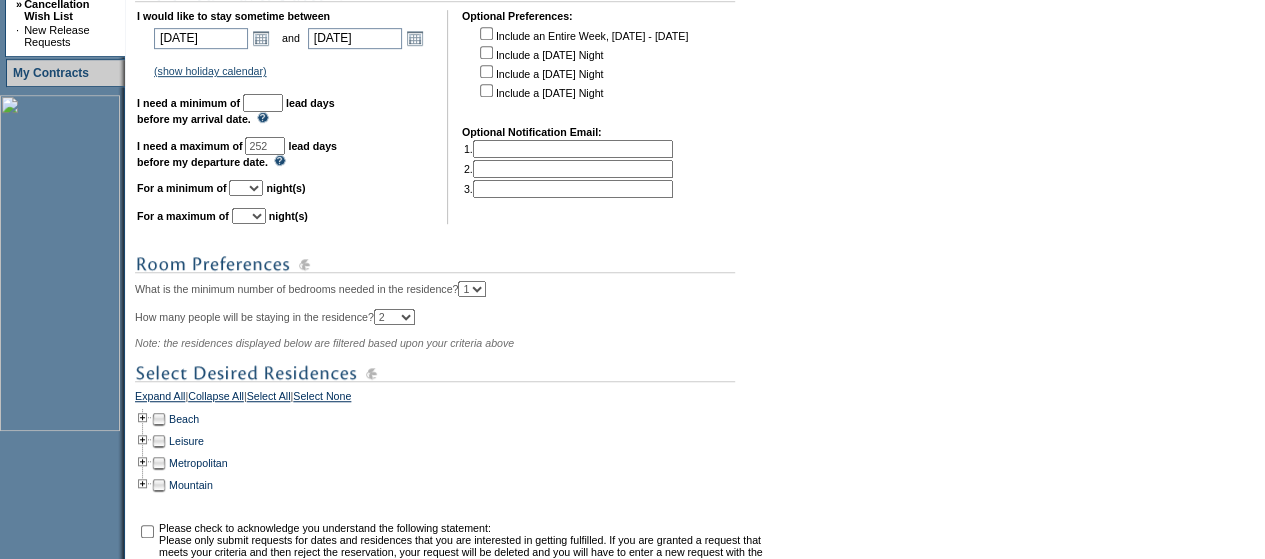 click at bounding box center [263, 103] 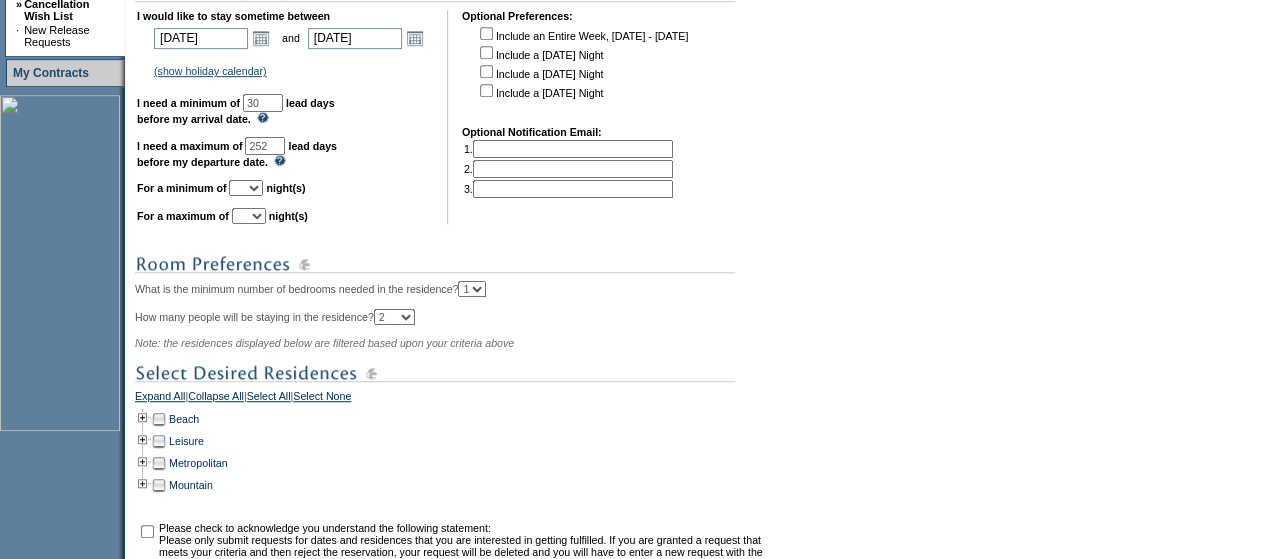 click on "1
2
3
4
5
6
7
8
9
10
11
12
13
14" at bounding box center [246, 188] 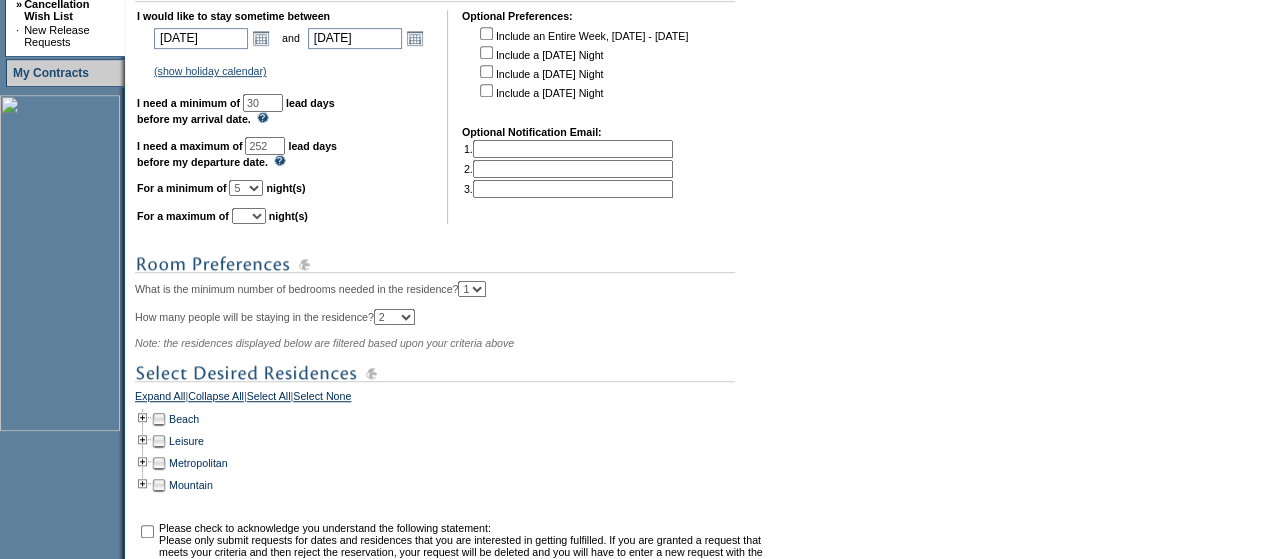 click on "1
2
3
4
5
6
7
8
9
10
11
12
13
14" at bounding box center (246, 188) 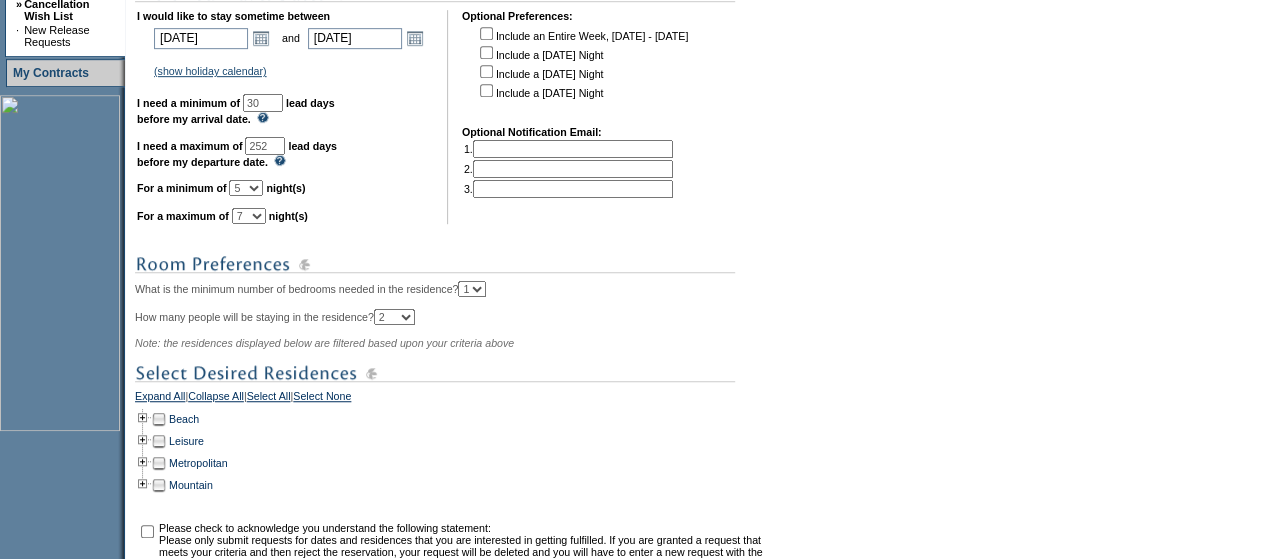 click on "1
2
3
4
5
6
7
8
9
10
11
12
13
14" at bounding box center (249, 216) 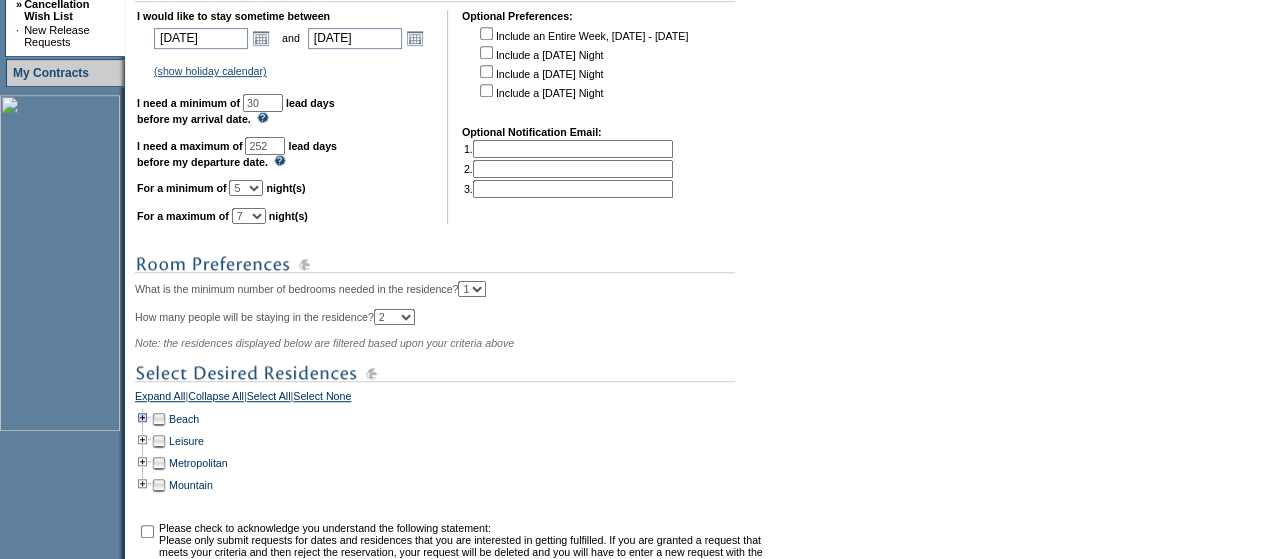 click at bounding box center [143, 419] 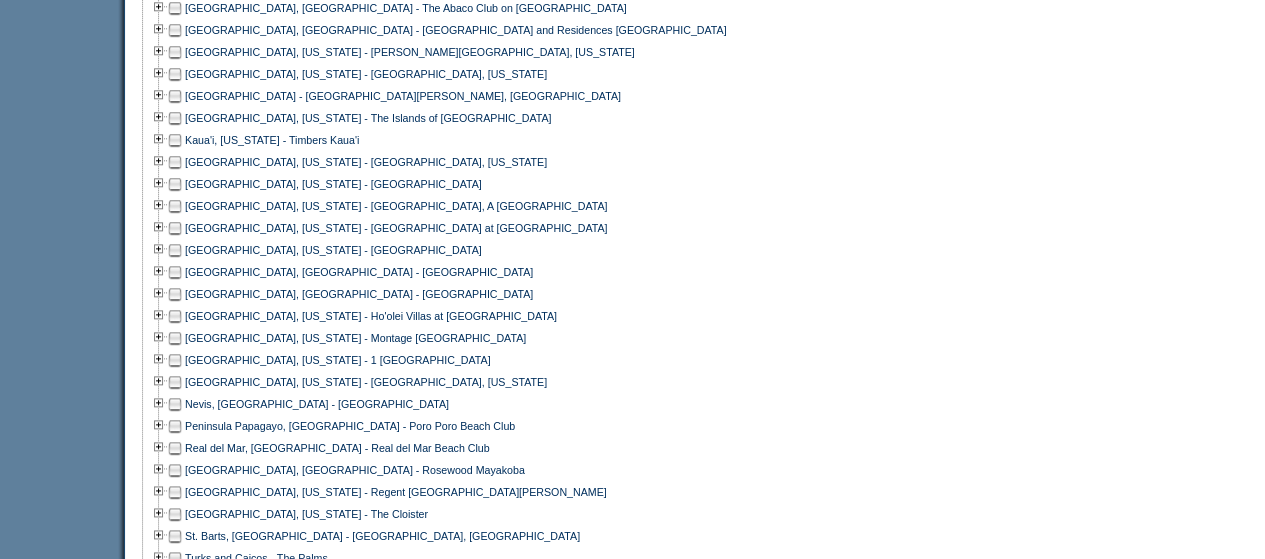 scroll, scrollTop: 1102, scrollLeft: 0, axis: vertical 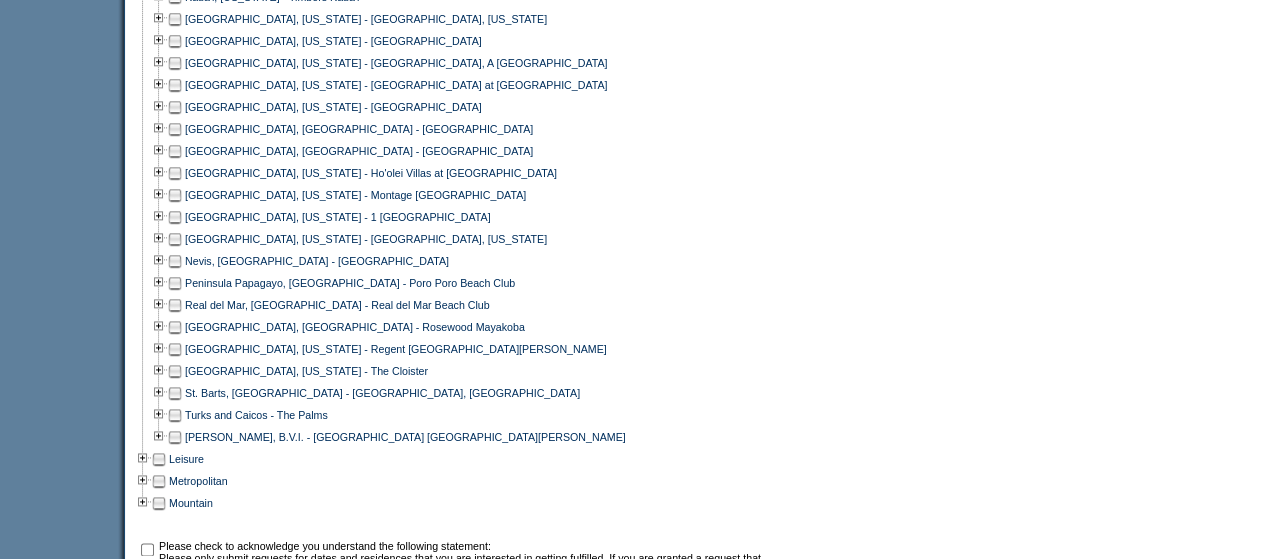click at bounding box center (175, 129) 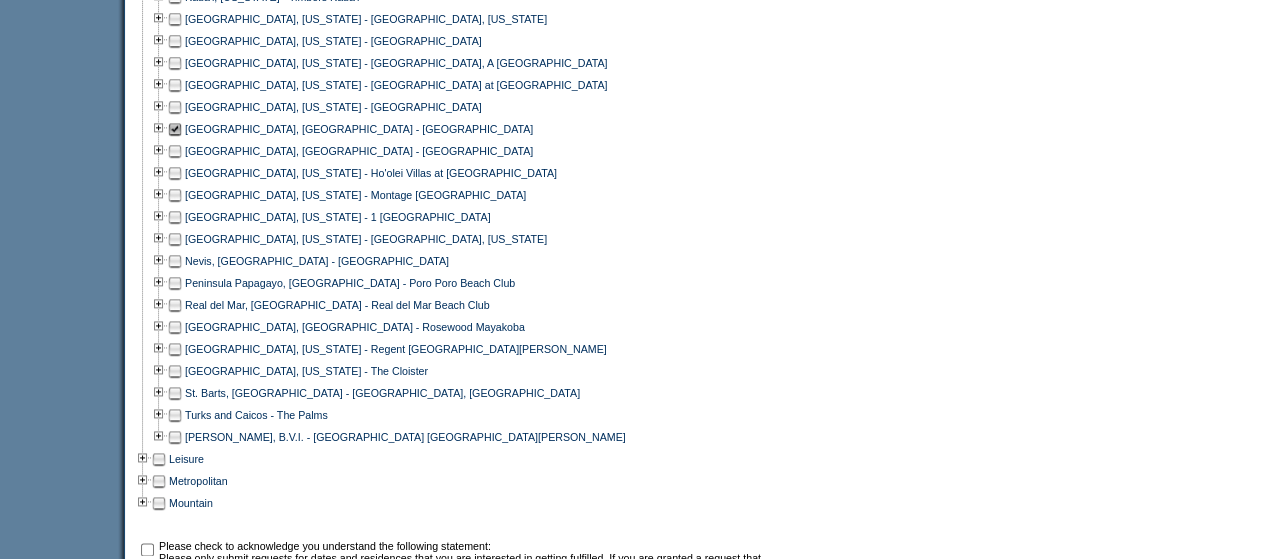scroll, scrollTop: 1356, scrollLeft: 0, axis: vertical 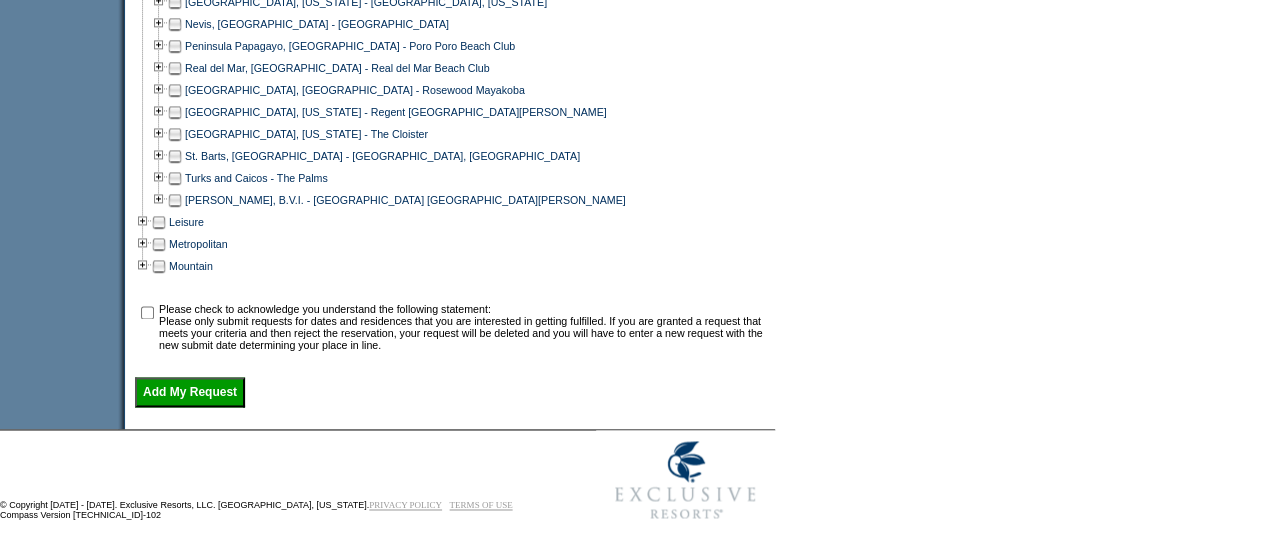 click at bounding box center [147, 312] 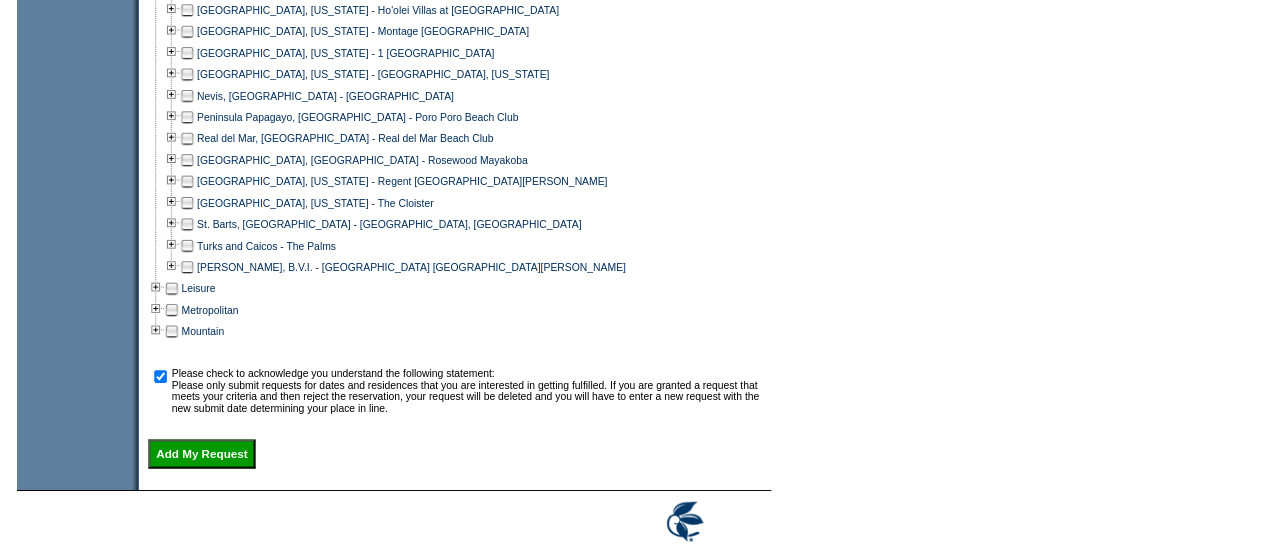 scroll, scrollTop: 1316, scrollLeft: 0, axis: vertical 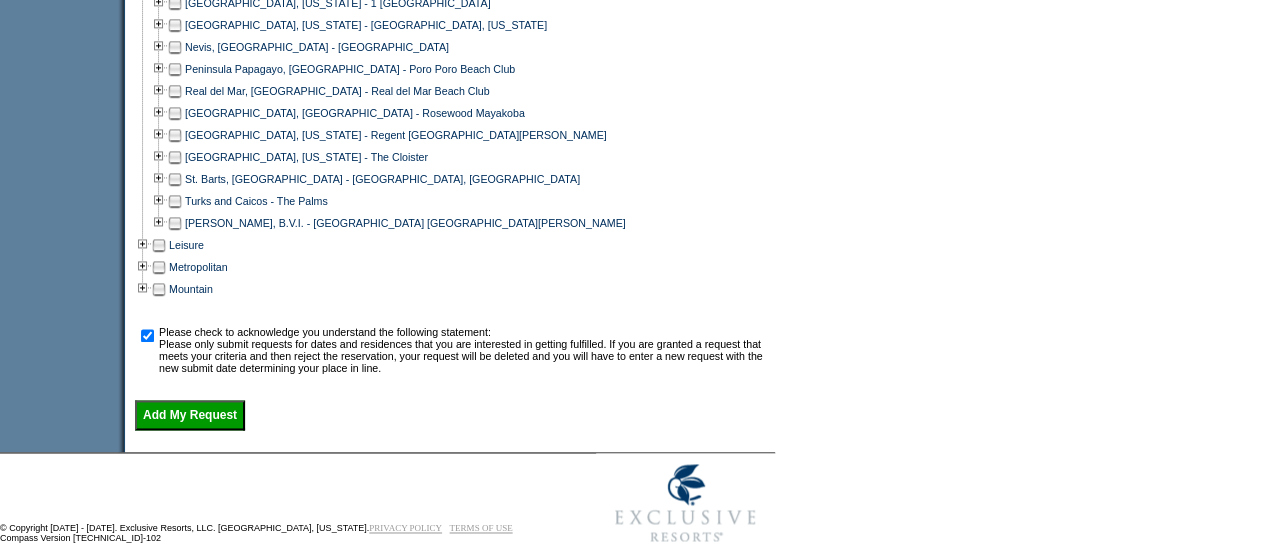 click on "Add My Request" at bounding box center [190, 415] 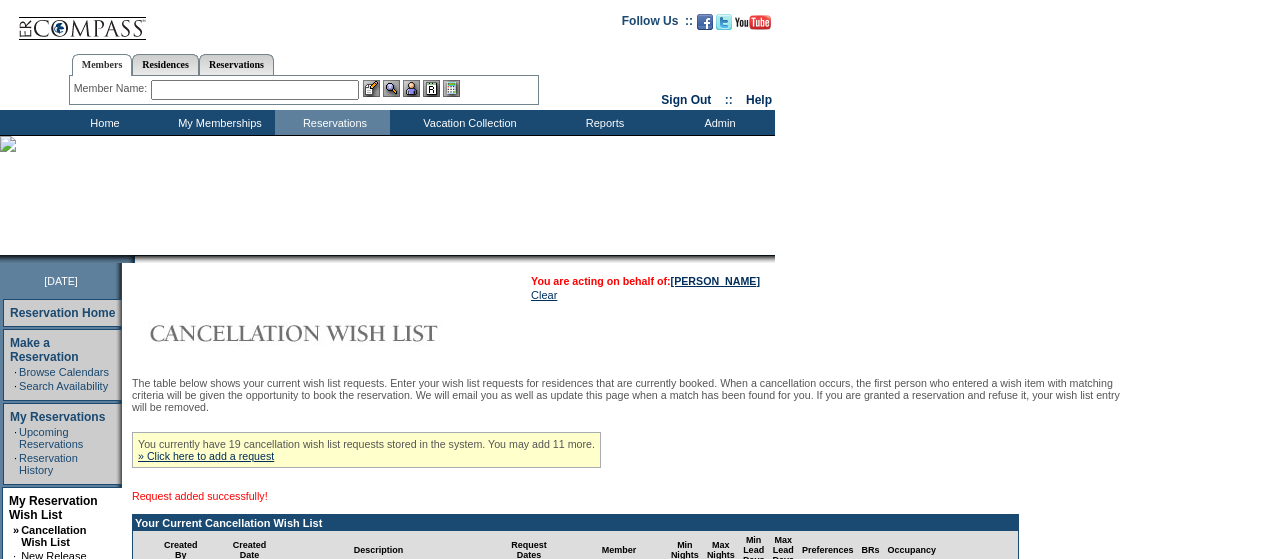 scroll, scrollTop: 0, scrollLeft: 0, axis: both 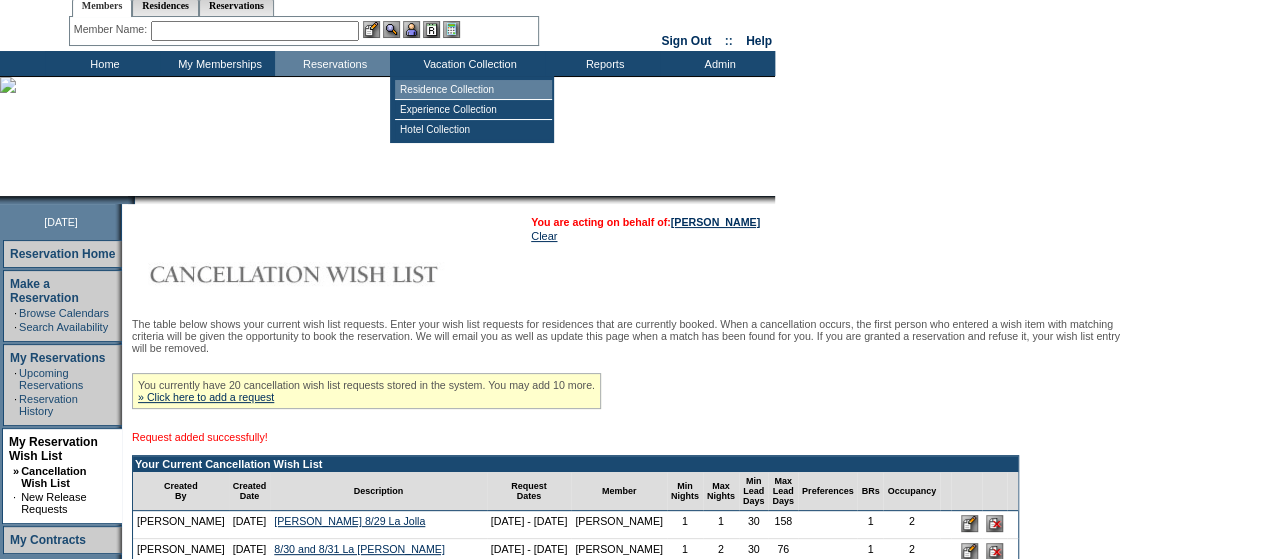 click on "Residence Collection" at bounding box center [473, 90] 